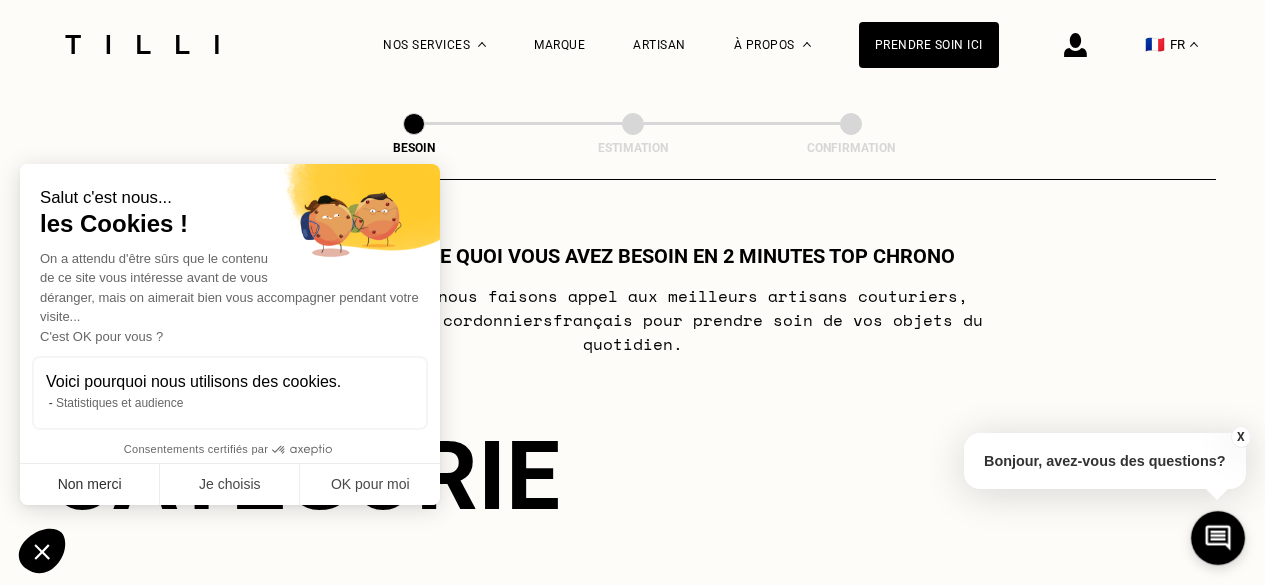 scroll, scrollTop: 0, scrollLeft: 0, axis: both 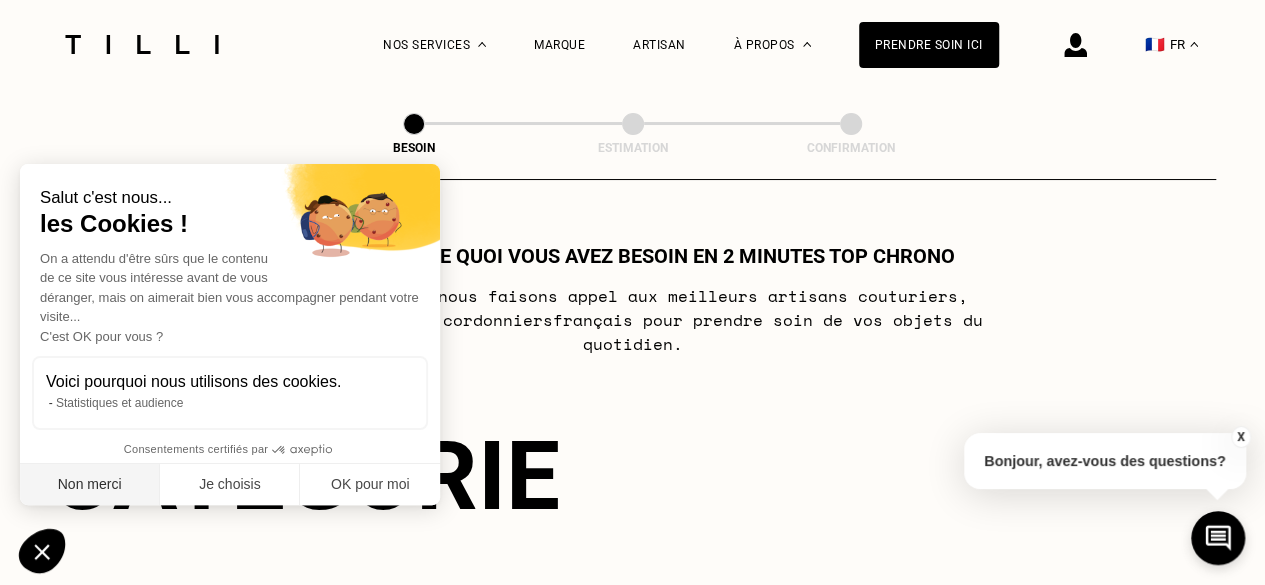 click on "Non merci" at bounding box center [90, 485] 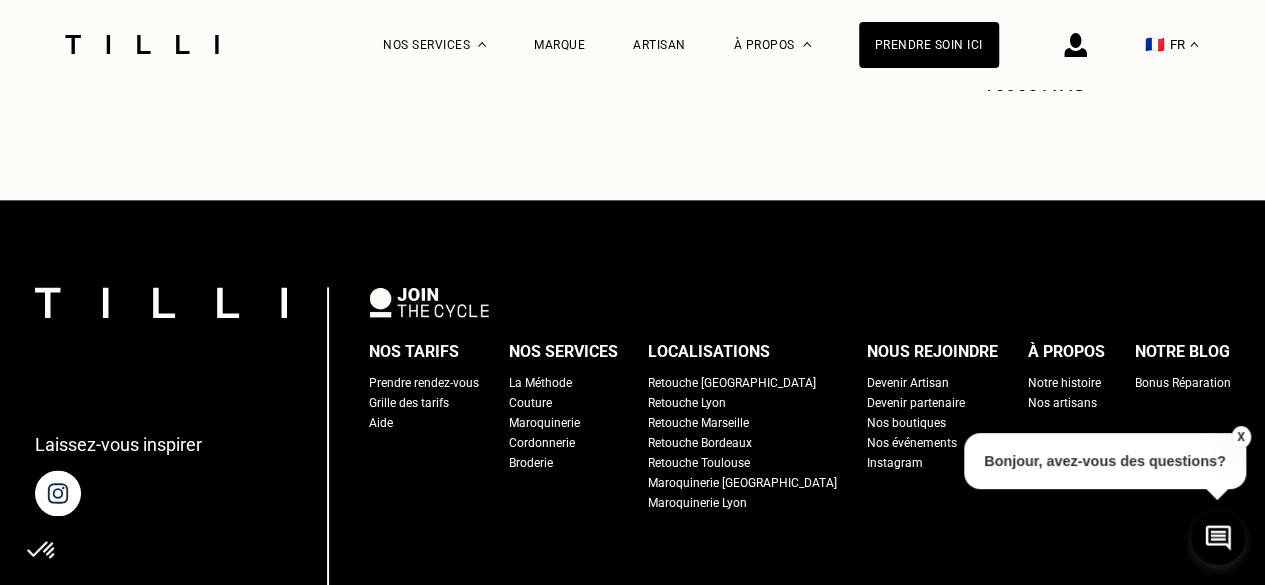 scroll, scrollTop: 1300, scrollLeft: 0, axis: vertical 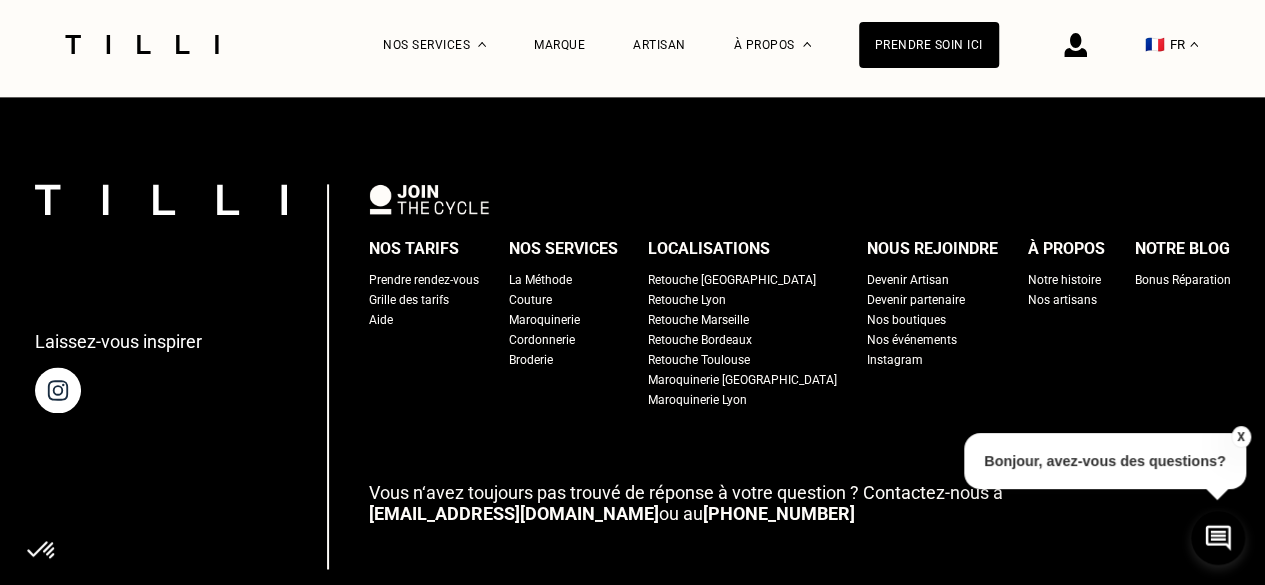 click on "Retouche [GEOGRAPHIC_DATA]" at bounding box center (732, 280) 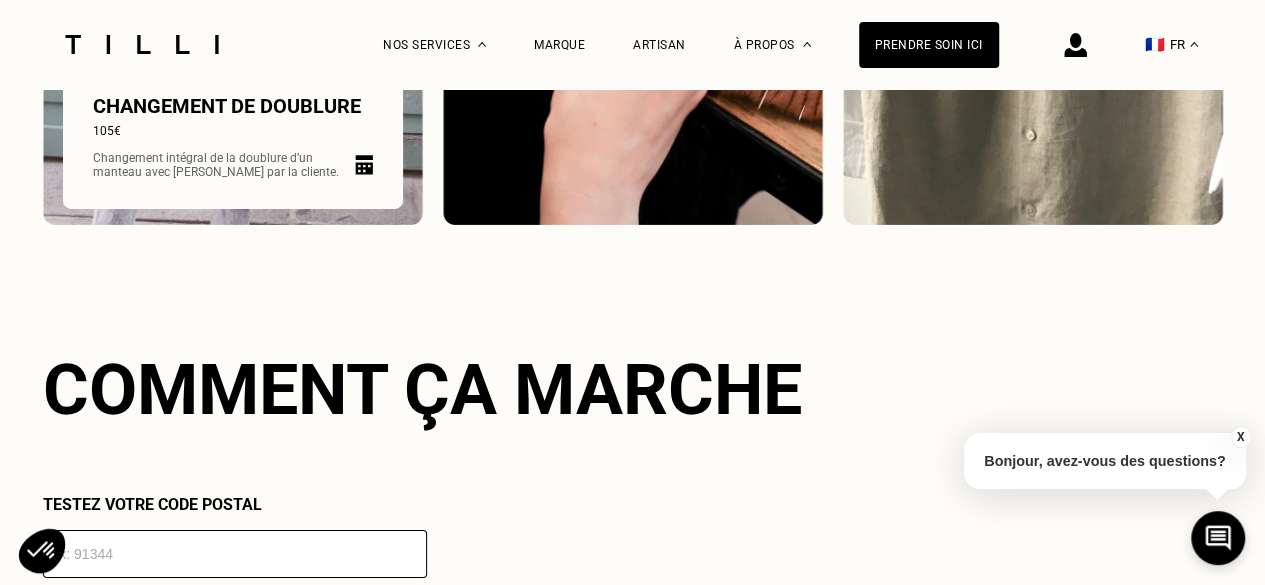 scroll, scrollTop: 3500, scrollLeft: 0, axis: vertical 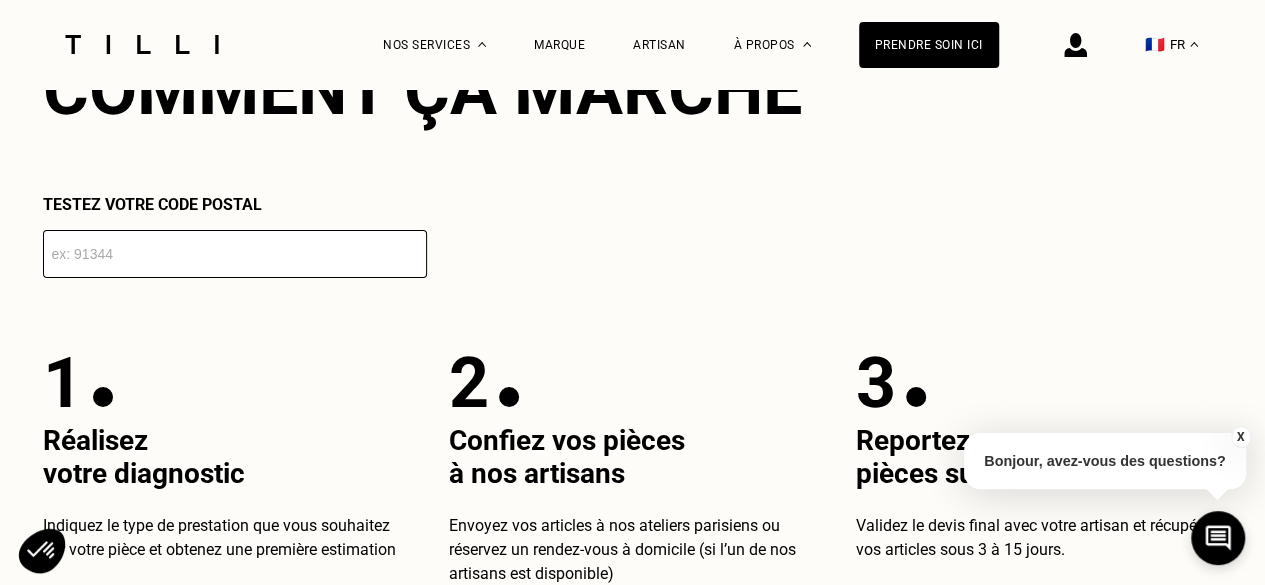 click at bounding box center (235, 254) 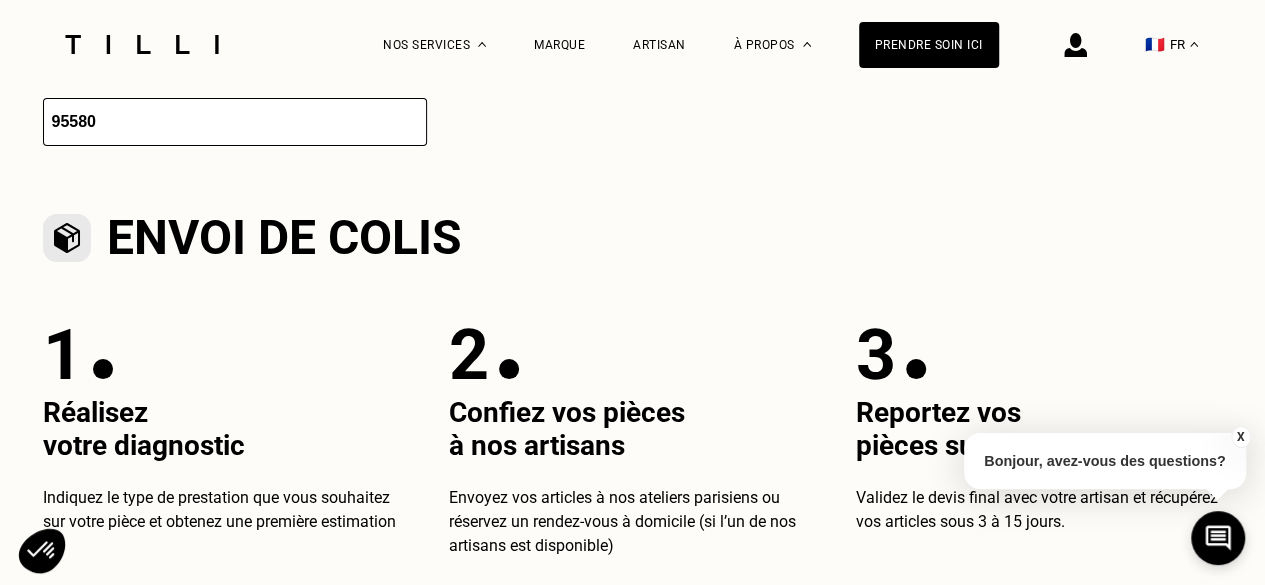 scroll, scrollTop: 3700, scrollLeft: 0, axis: vertical 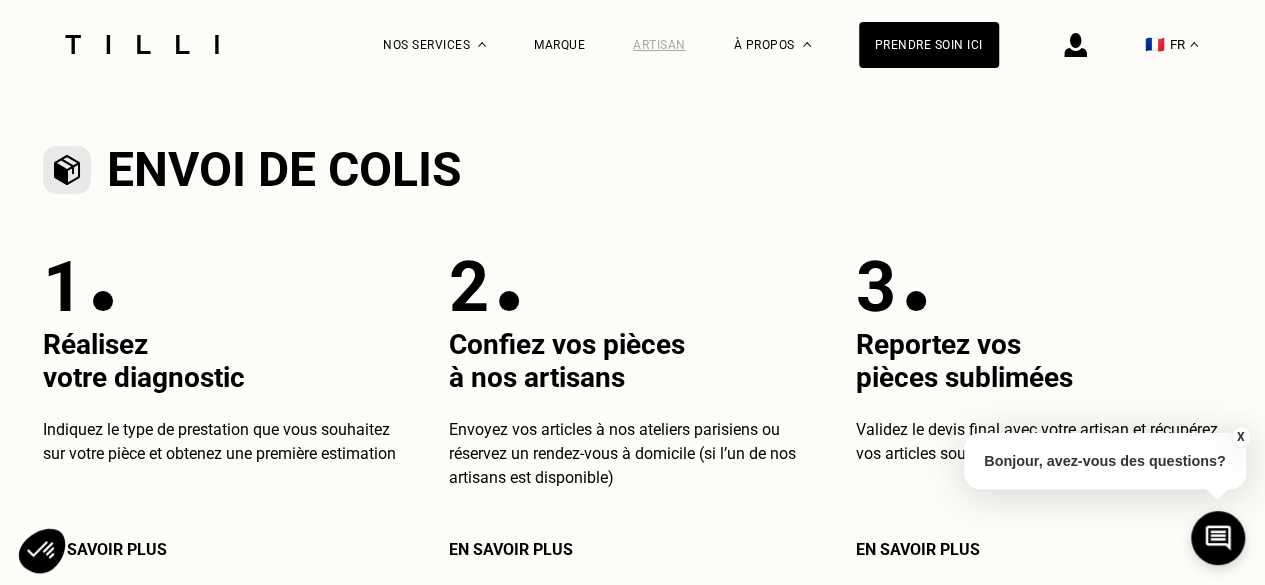 type on "95580" 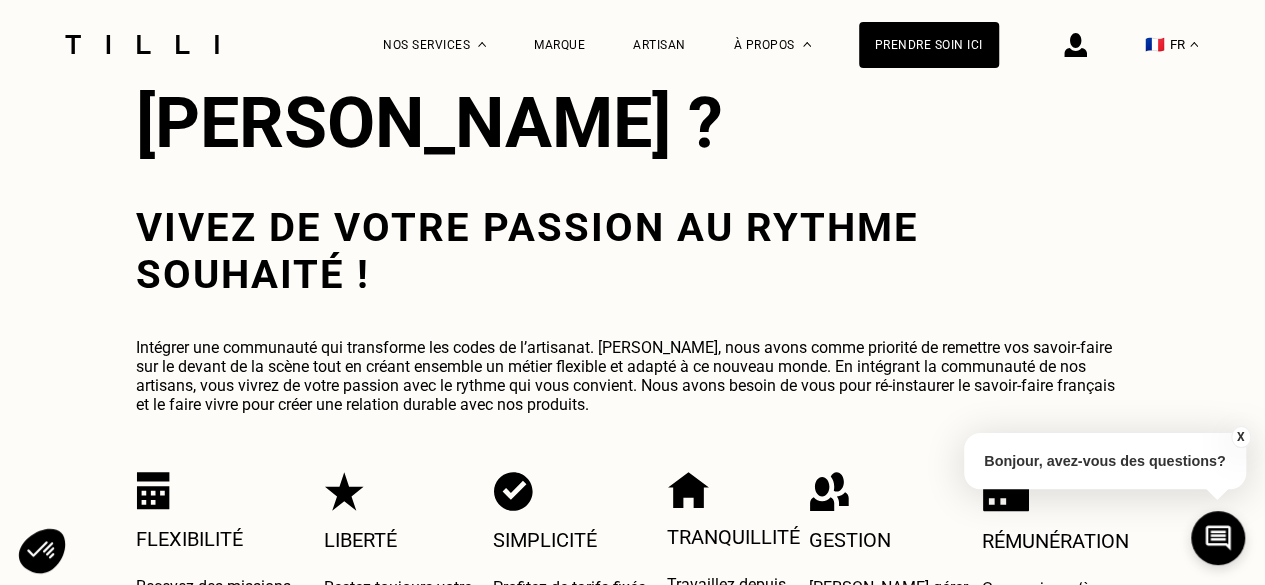 scroll, scrollTop: 0, scrollLeft: 0, axis: both 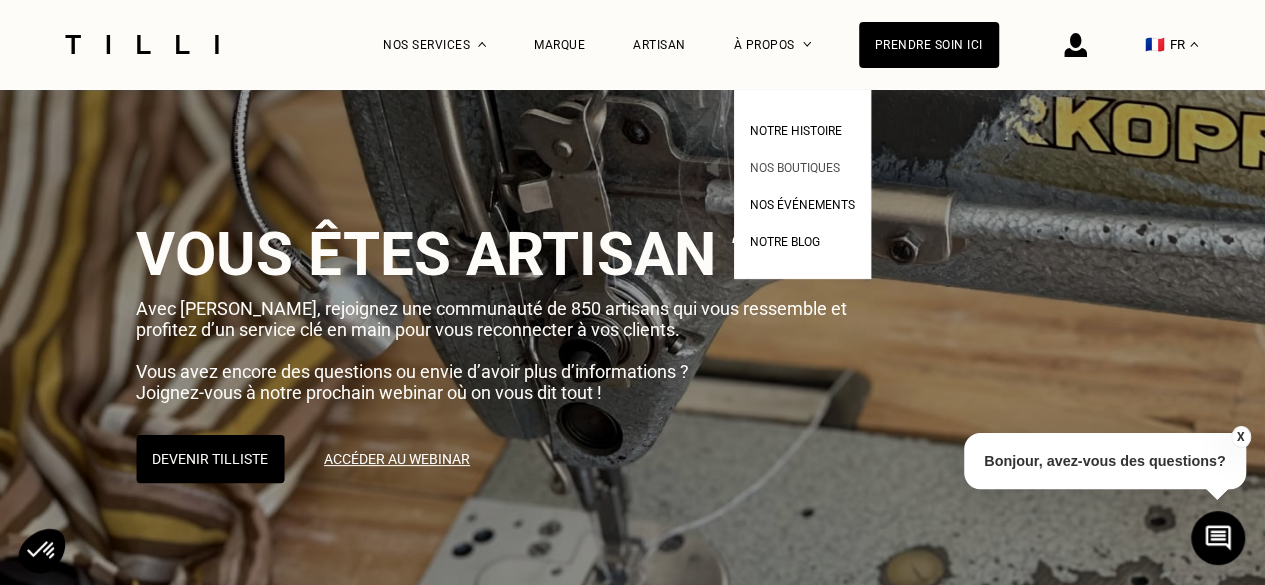 click on "Nos boutiques" at bounding box center [795, 168] 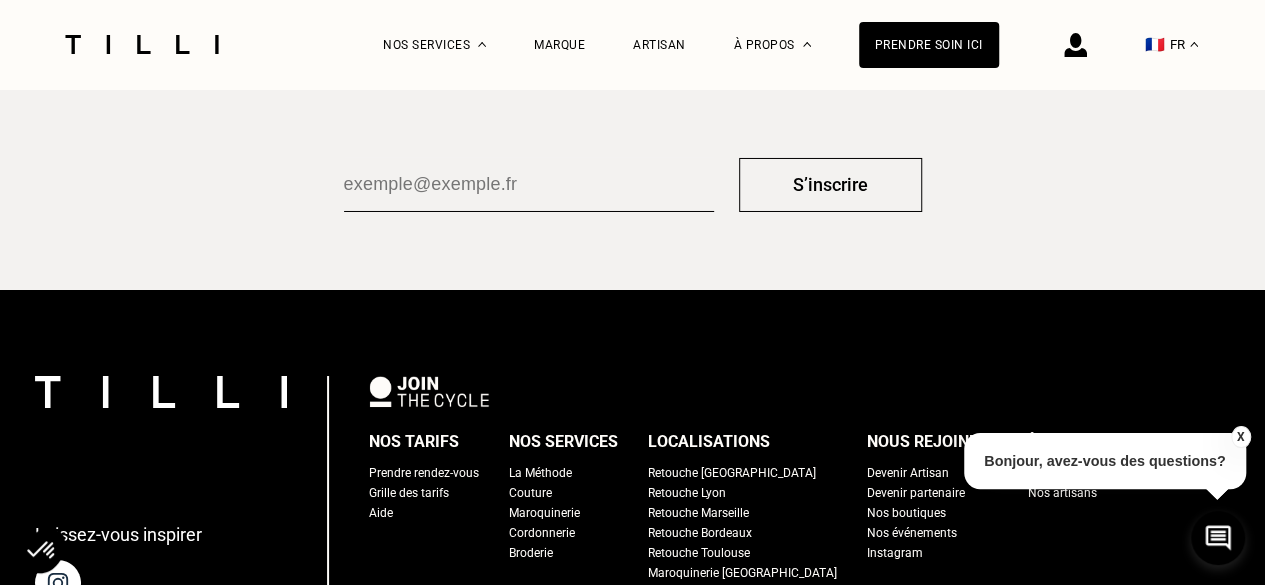 scroll, scrollTop: 3354, scrollLeft: 0, axis: vertical 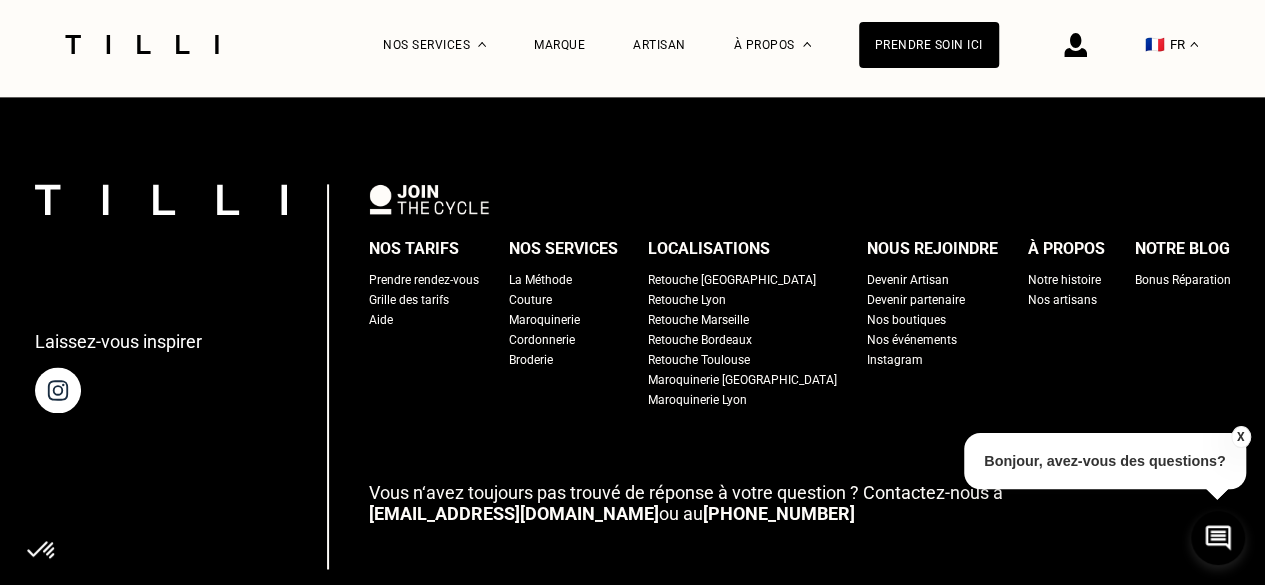 click on "Grille des tarifs" at bounding box center (409, 300) 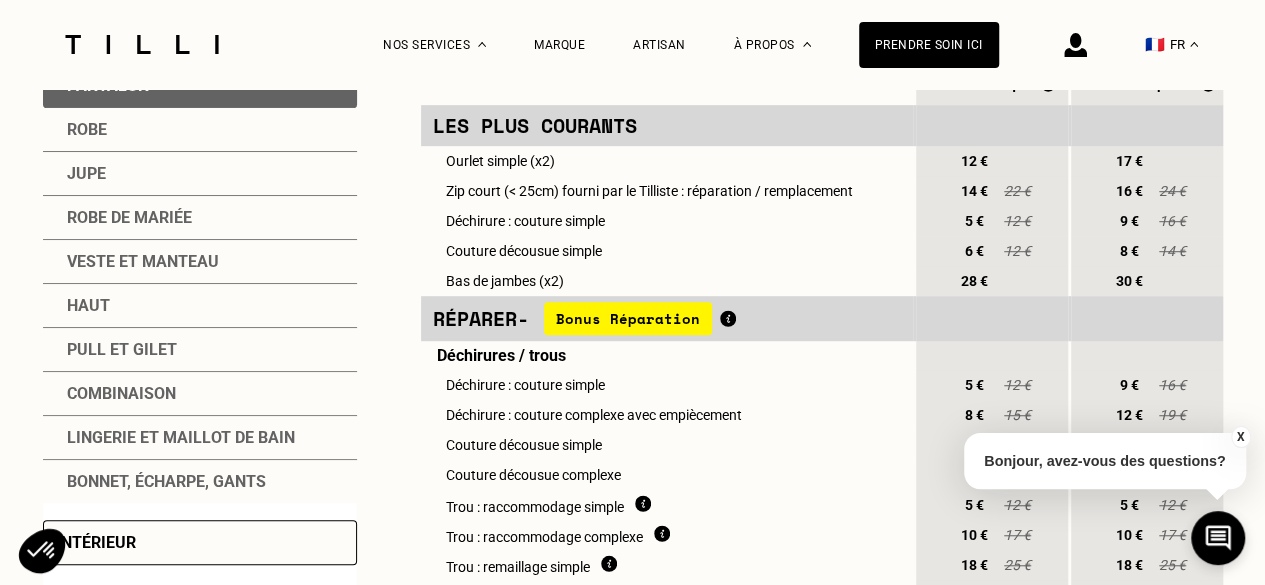 scroll, scrollTop: 500, scrollLeft: 0, axis: vertical 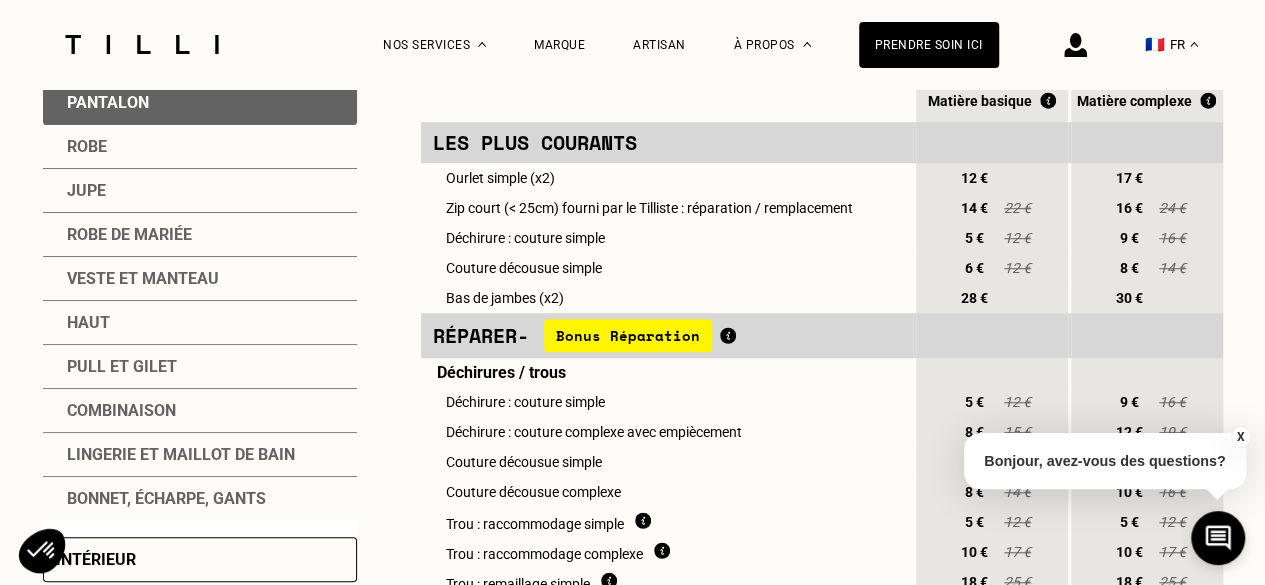 click on "Pantalon" at bounding box center (200, 103) 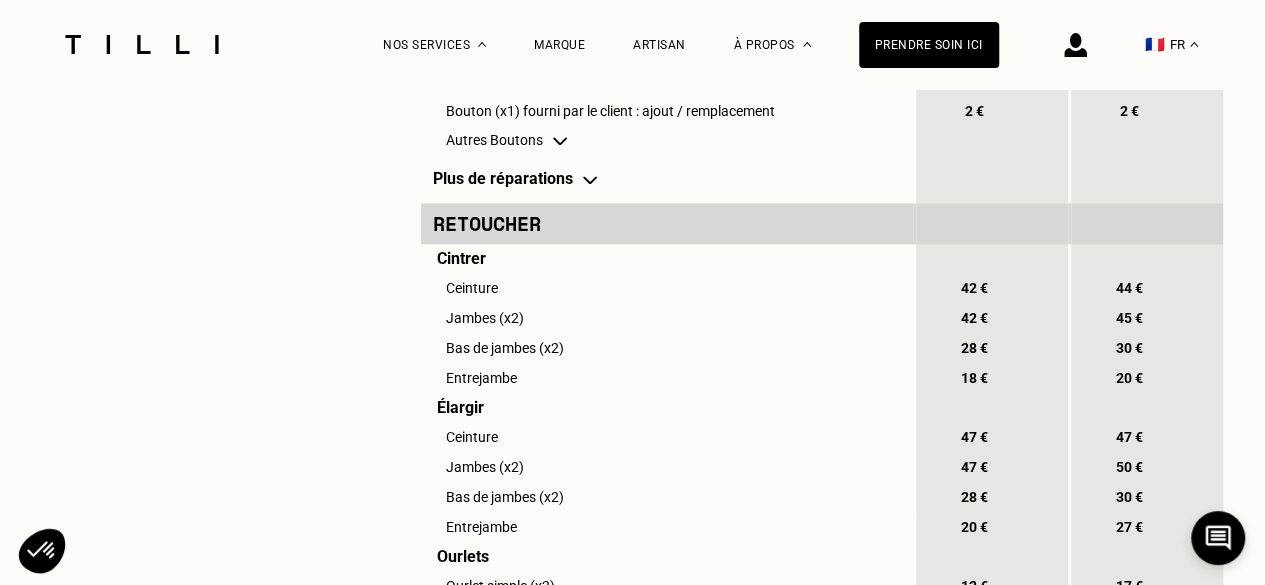 scroll, scrollTop: 1300, scrollLeft: 0, axis: vertical 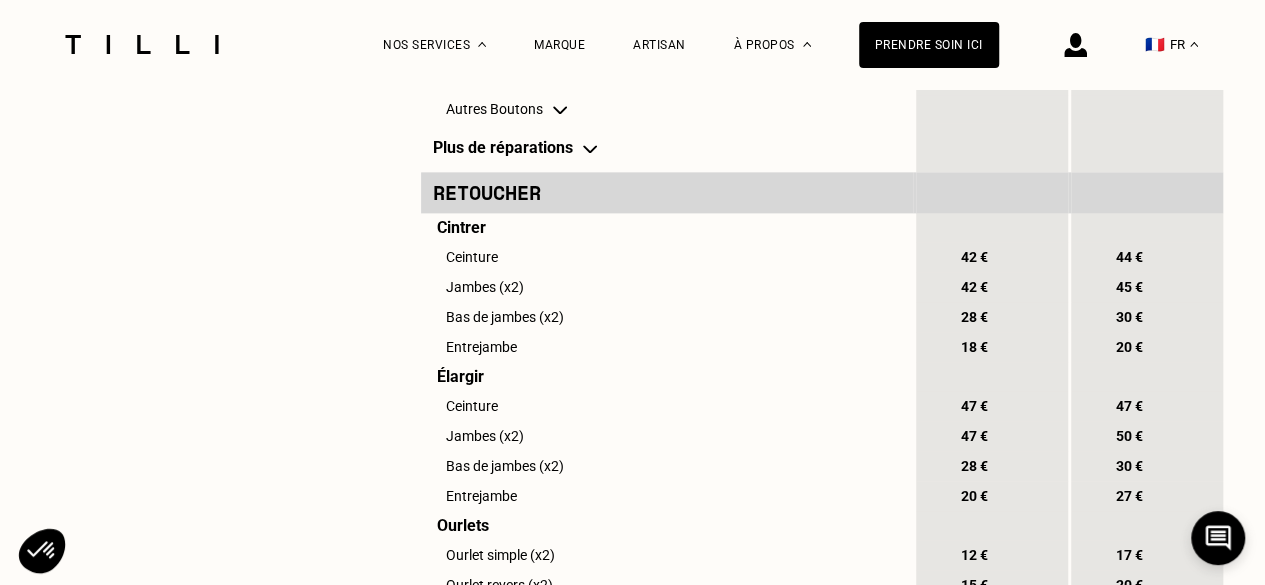 click on "Plus de réparations" at bounding box center [667, 147] 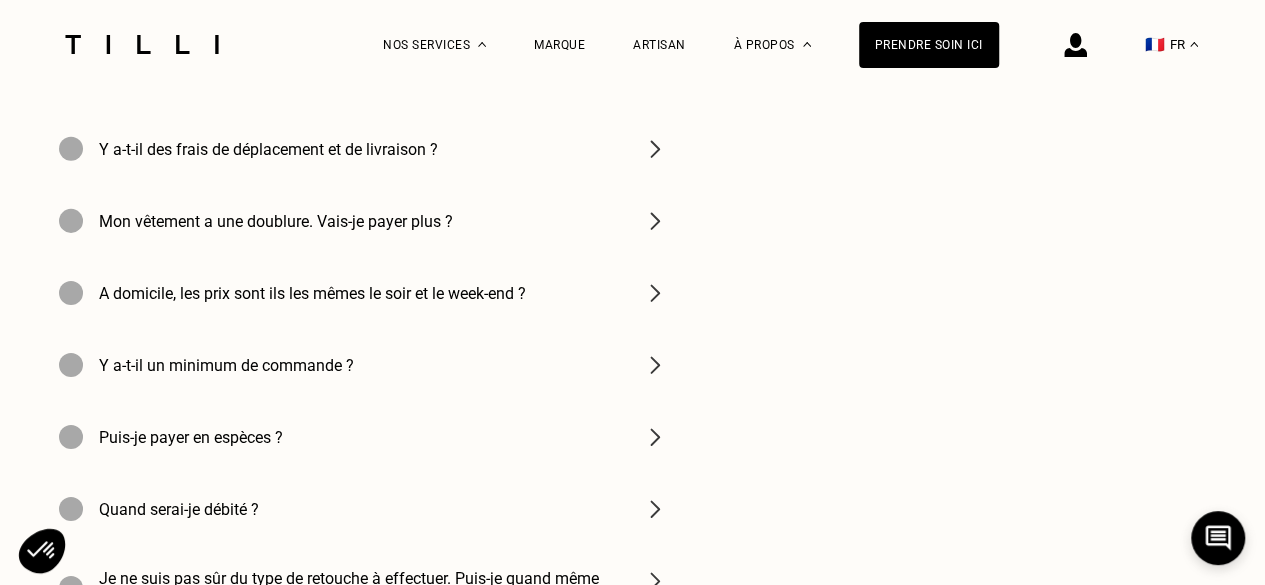 scroll, scrollTop: 3200, scrollLeft: 0, axis: vertical 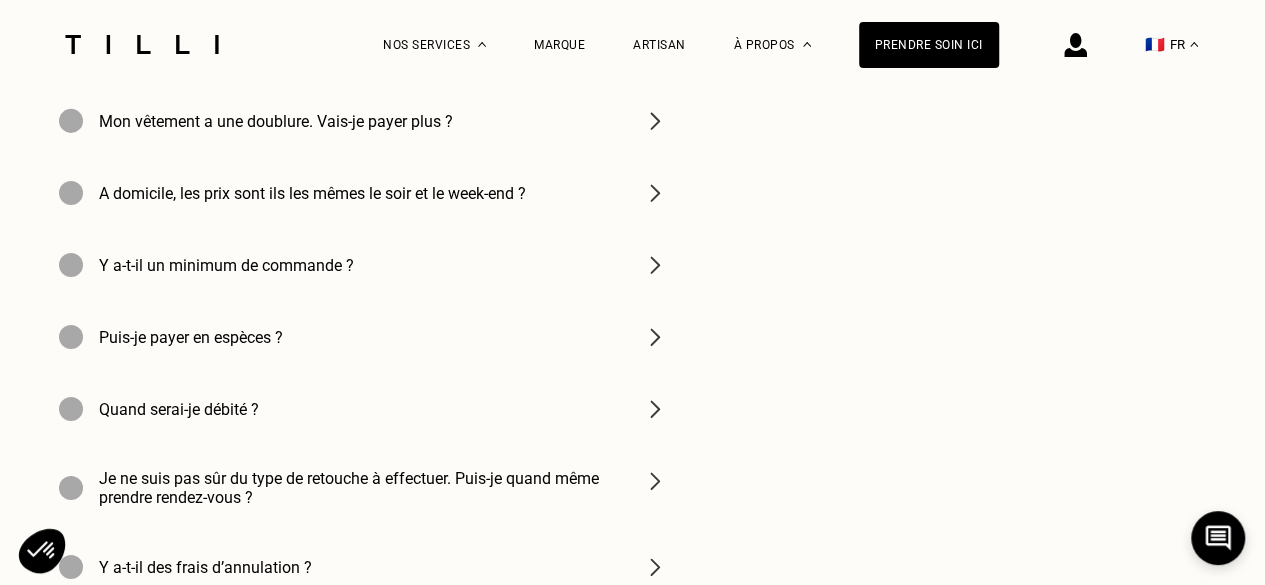 click at bounding box center (655, 265) 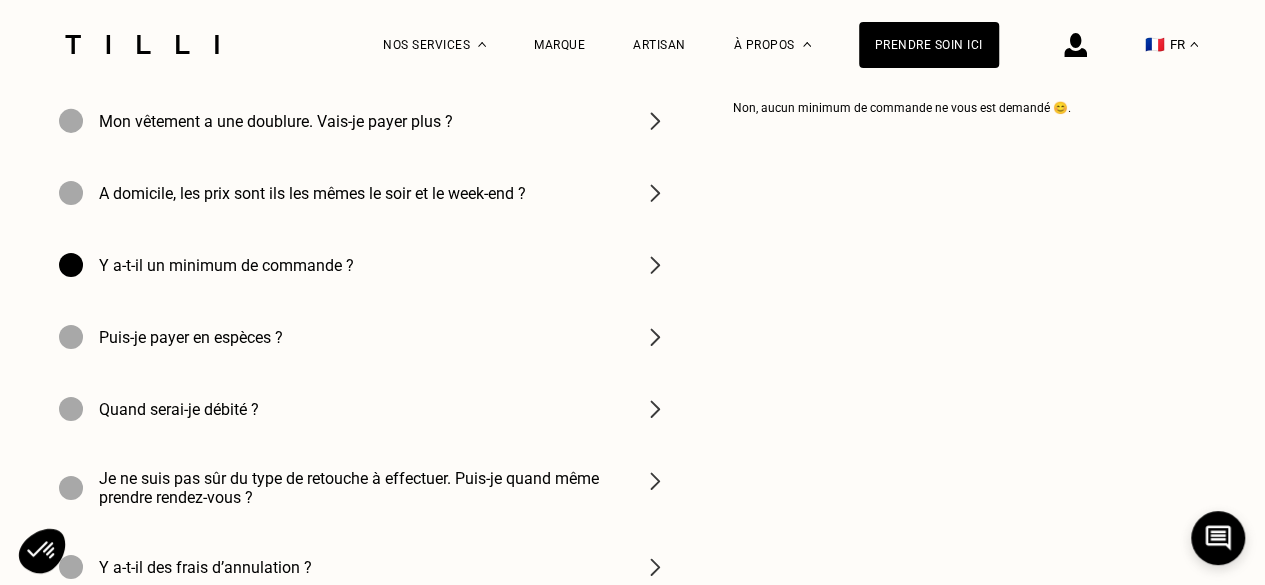 click at bounding box center (655, 49) 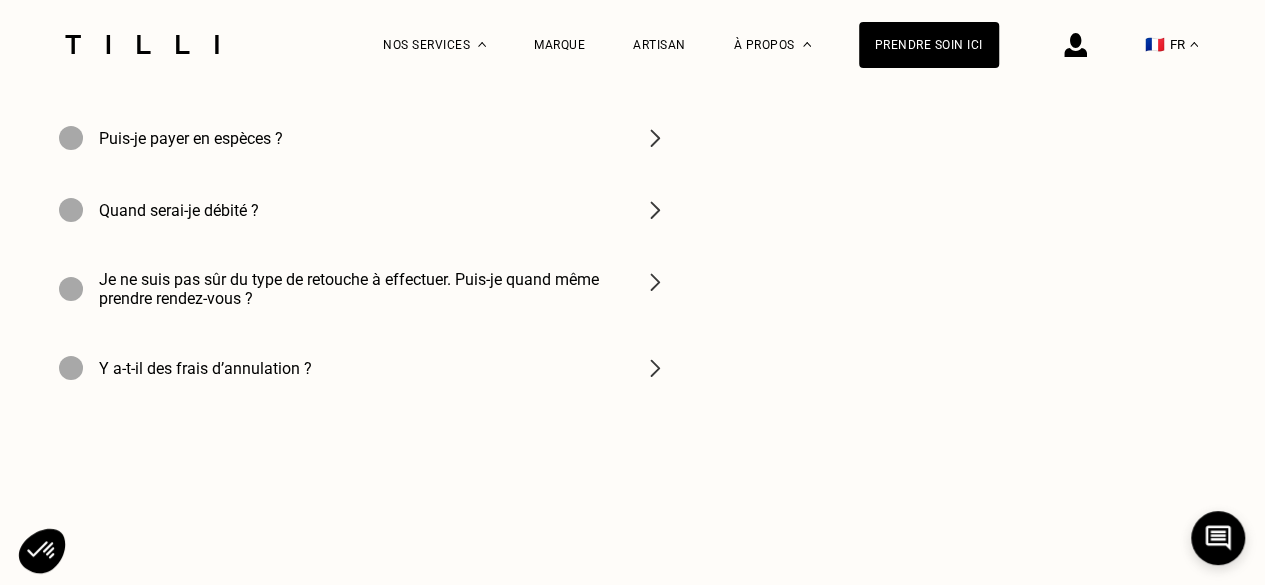 scroll, scrollTop: 3400, scrollLeft: 0, axis: vertical 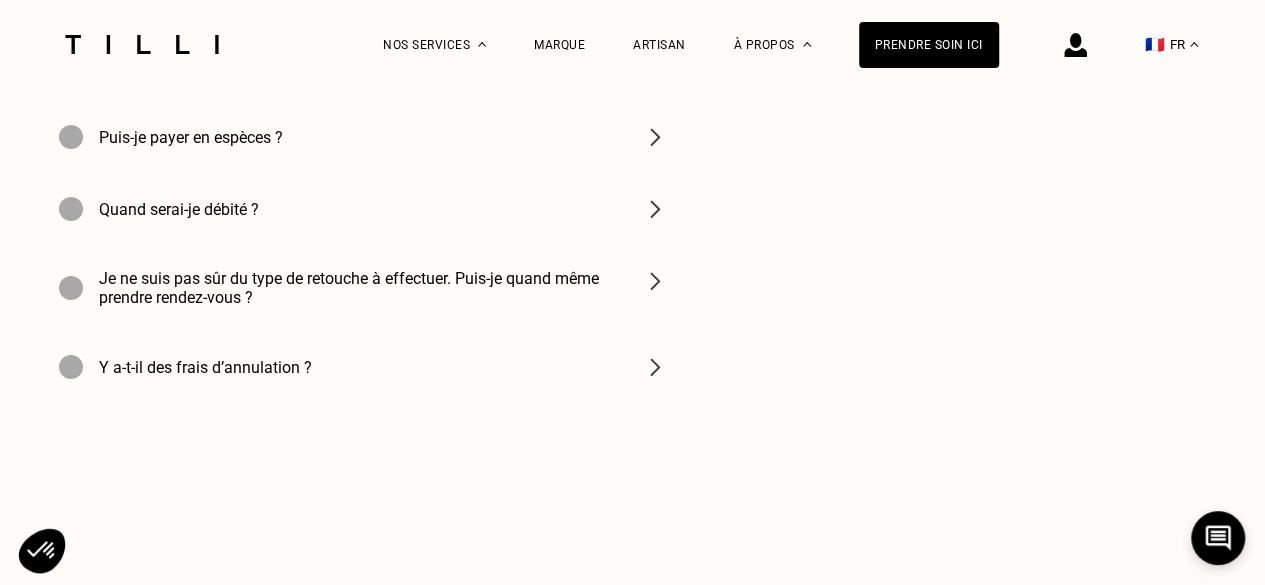 click on "Je ne suis pas sûr du type de retouche à effectuer. Puis-je quand même prendre rendez-vous ?" at bounding box center (359, 288) 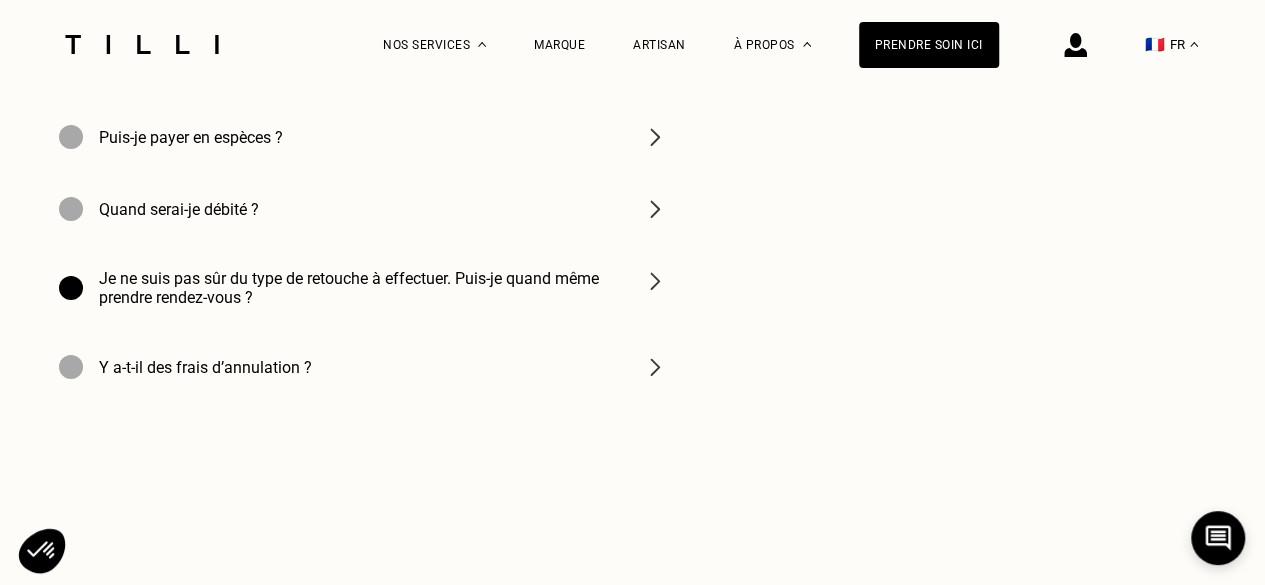 click at bounding box center (655, 281) 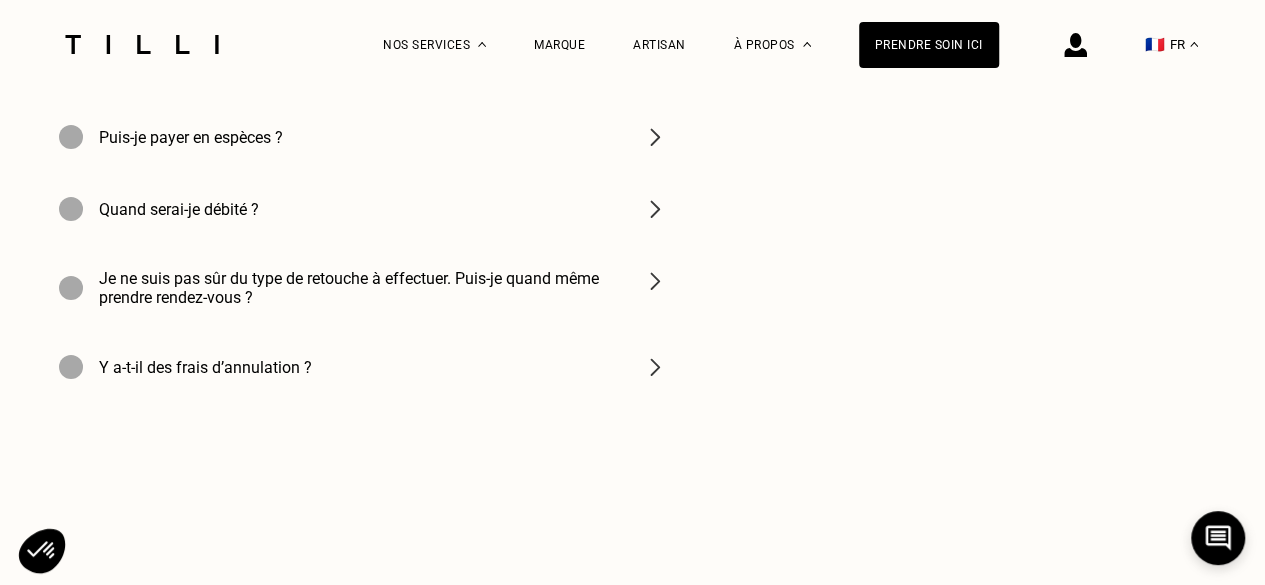 click at bounding box center [655, 281] 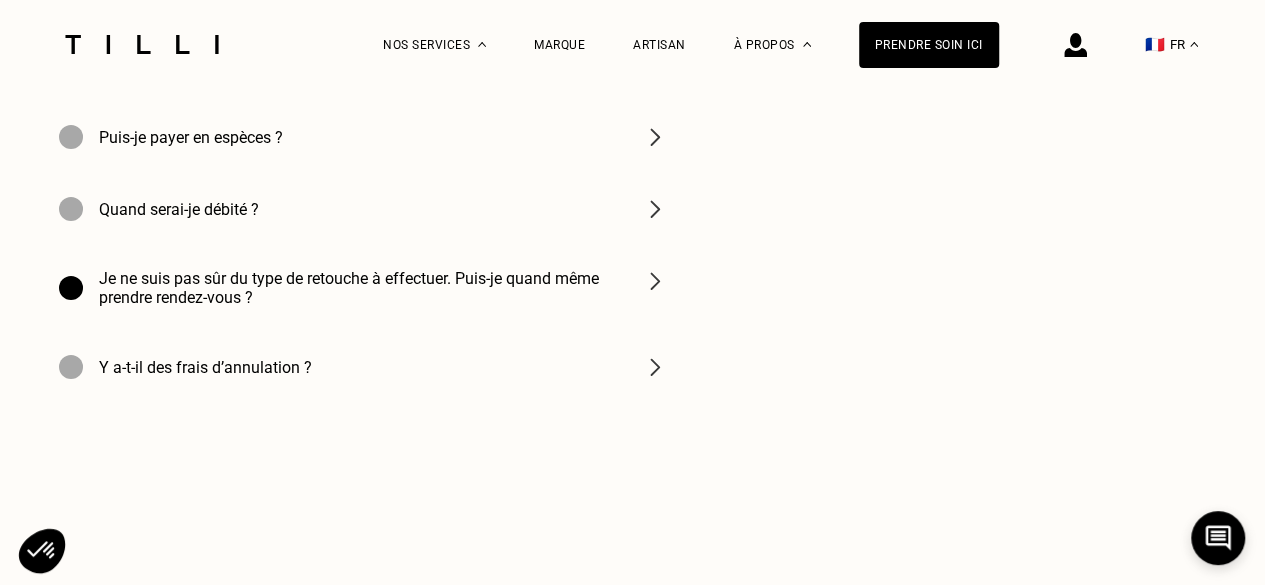 click on "Je ne suis pas sûr du type de retouche à effectuer. Puis-je quand même prendre rendez-vous ?" at bounding box center [359, 288] 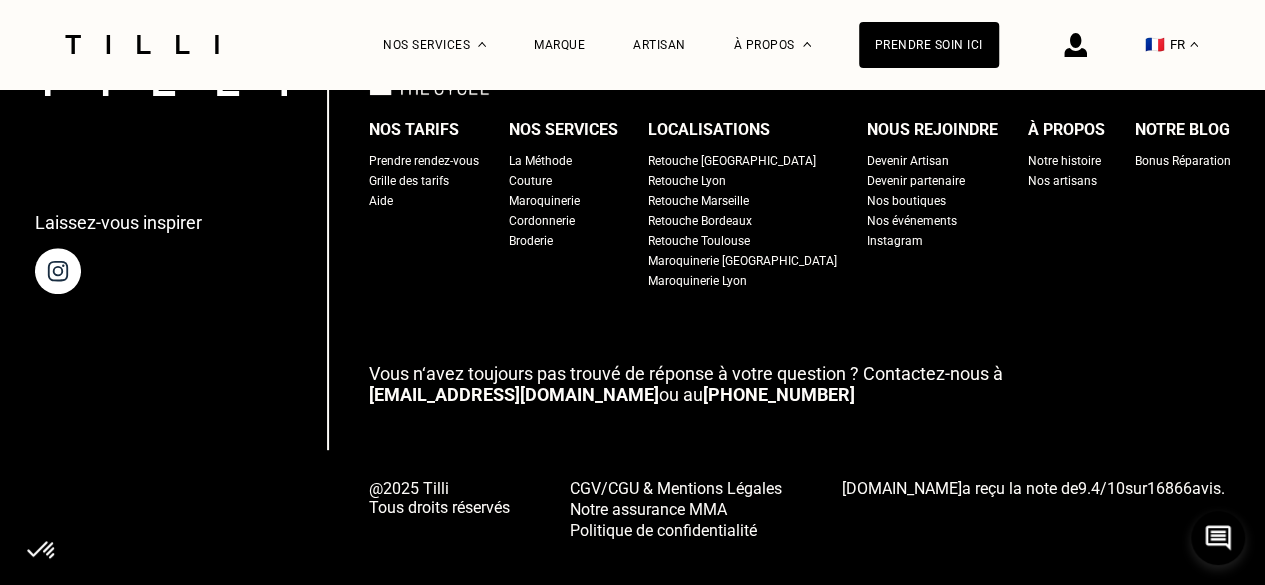 scroll, scrollTop: 4000, scrollLeft: 0, axis: vertical 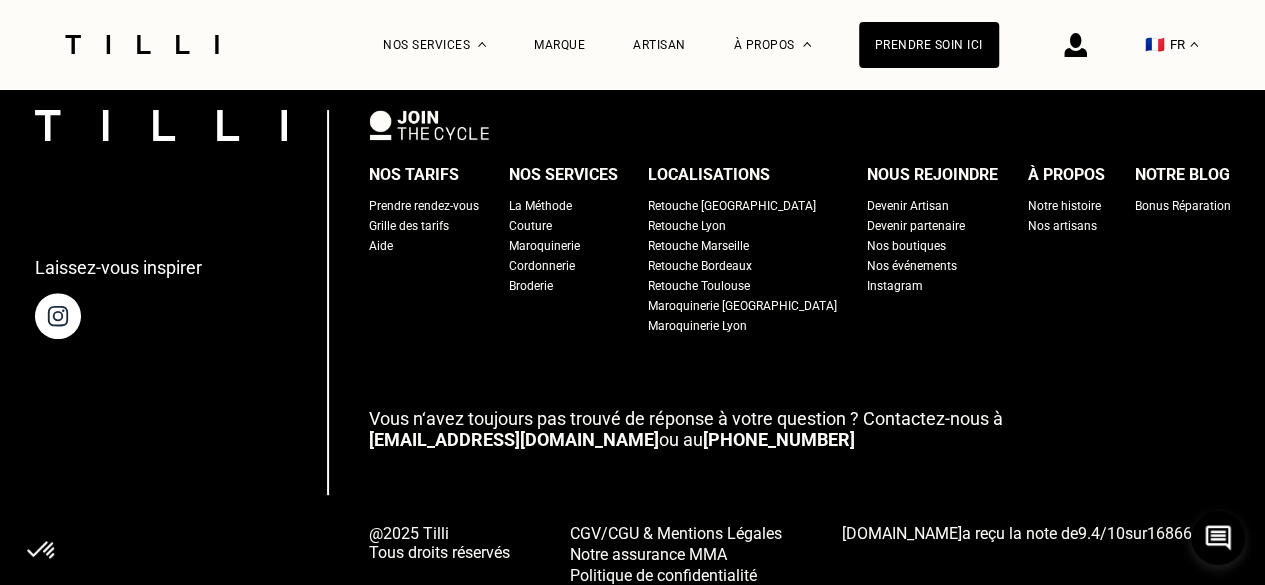 click on "Prendre rendez-vous" at bounding box center [424, 206] 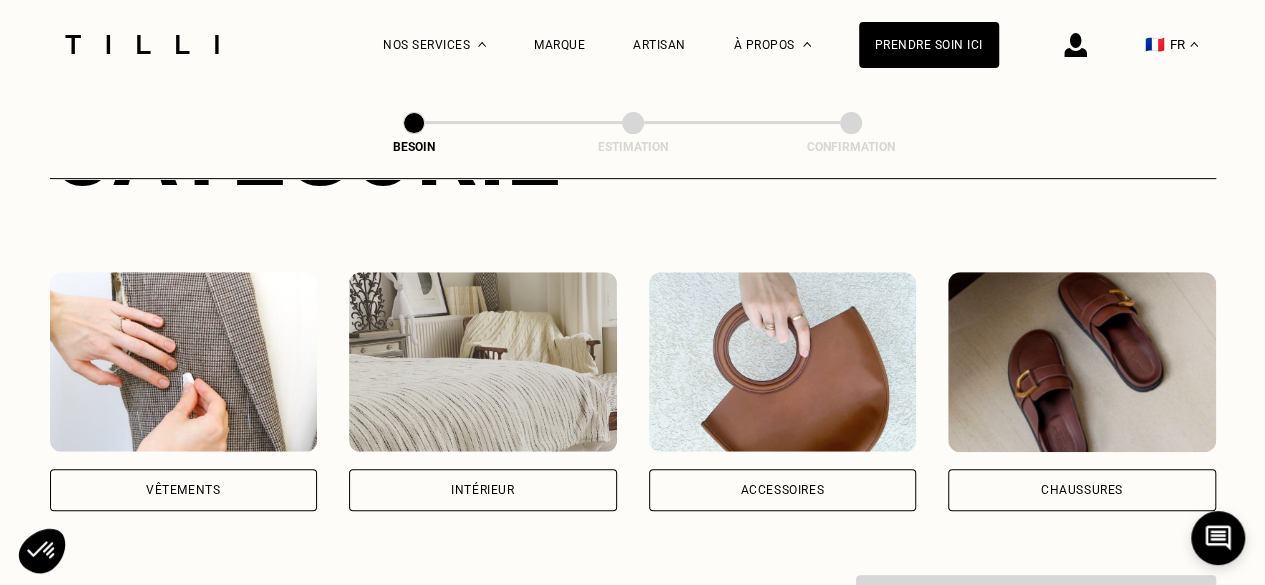 scroll, scrollTop: 400, scrollLeft: 0, axis: vertical 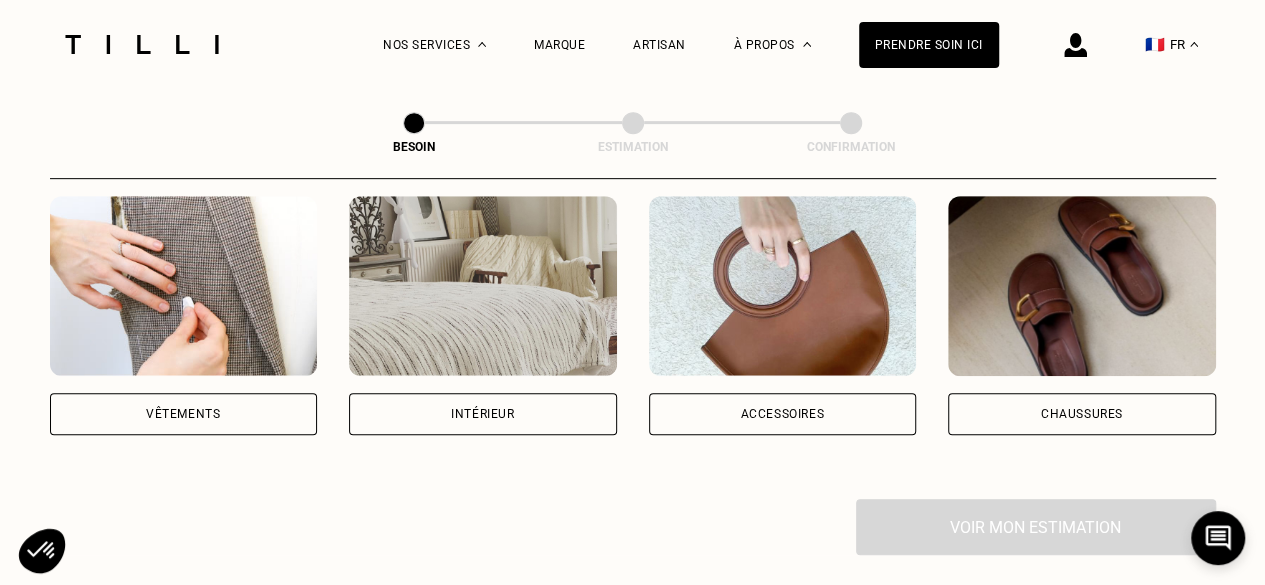 click on "Vêtements" at bounding box center (184, 414) 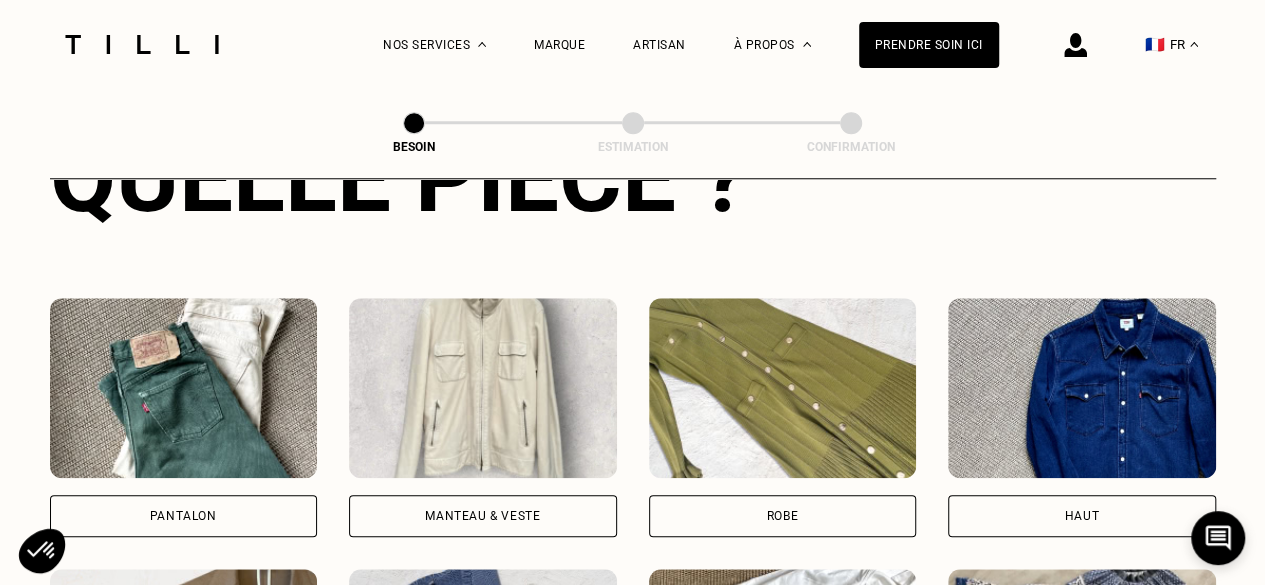scroll, scrollTop: 912, scrollLeft: 0, axis: vertical 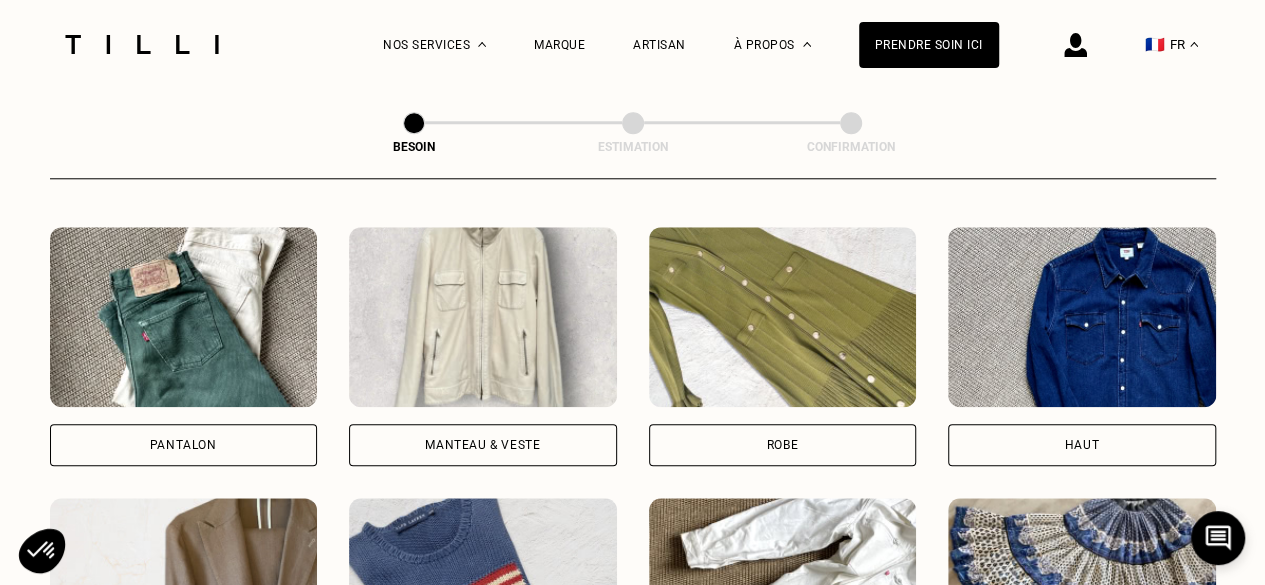 click on "Pantalon Manteau & Veste Robe Haut Tailleur Pull & gilet Combinaison Jupe Robe de mariée Maillot de bain Lingerie Bonnet, écharpe, gants Accessoires" at bounding box center [633, 617] 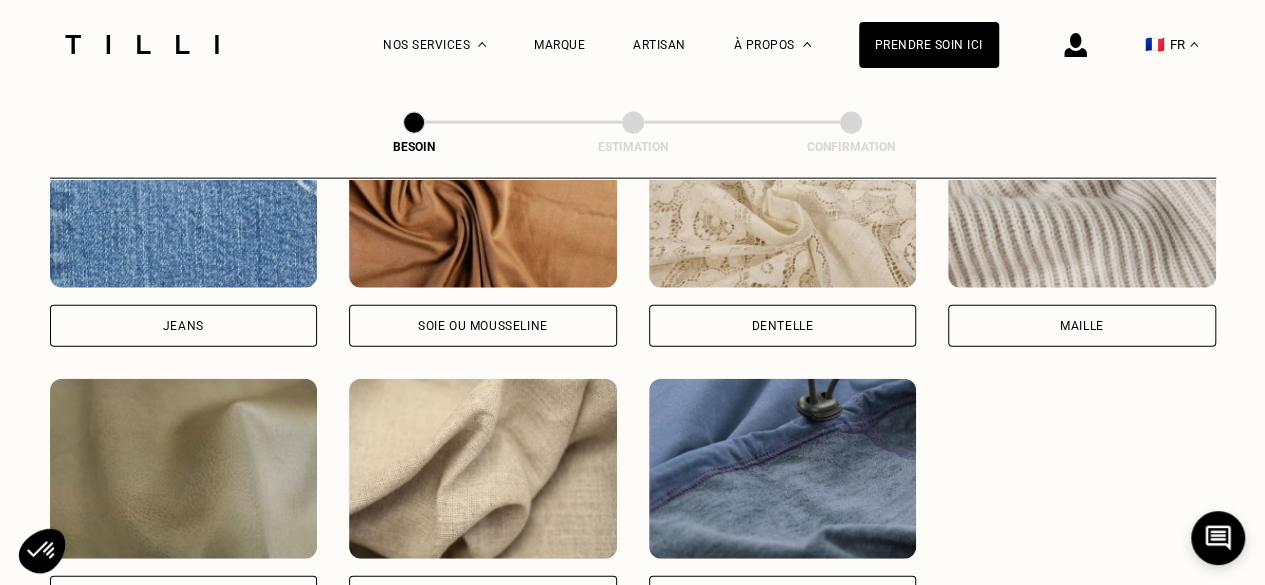scroll, scrollTop: 2440, scrollLeft: 0, axis: vertical 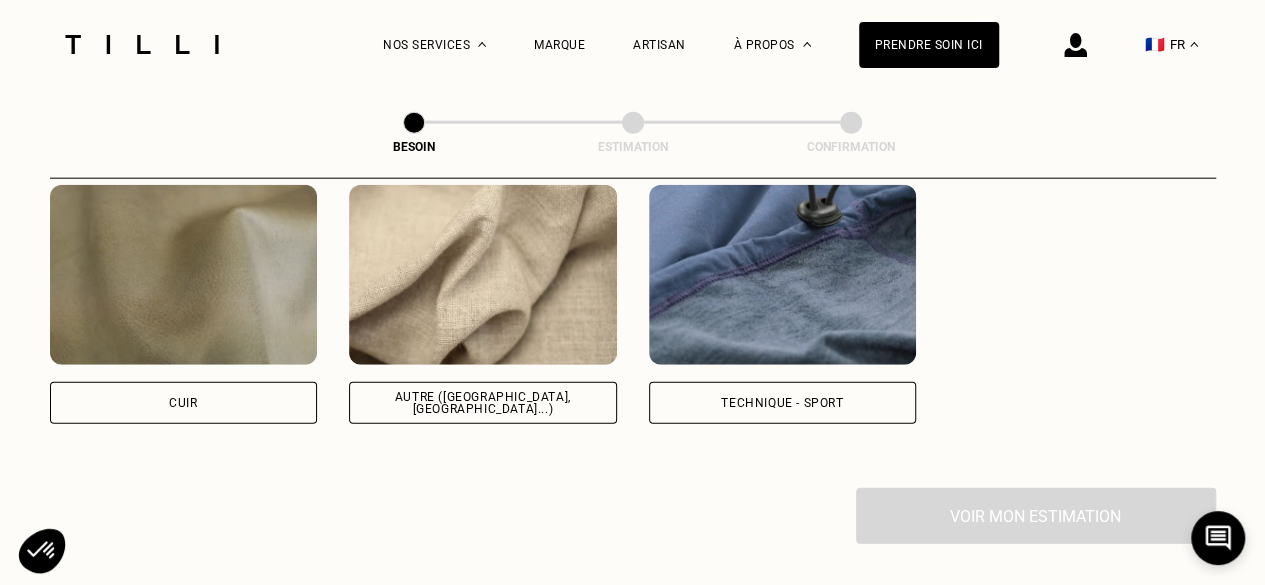 click on "Autre ([GEOGRAPHIC_DATA], [GEOGRAPHIC_DATA]...)" at bounding box center (483, 403) 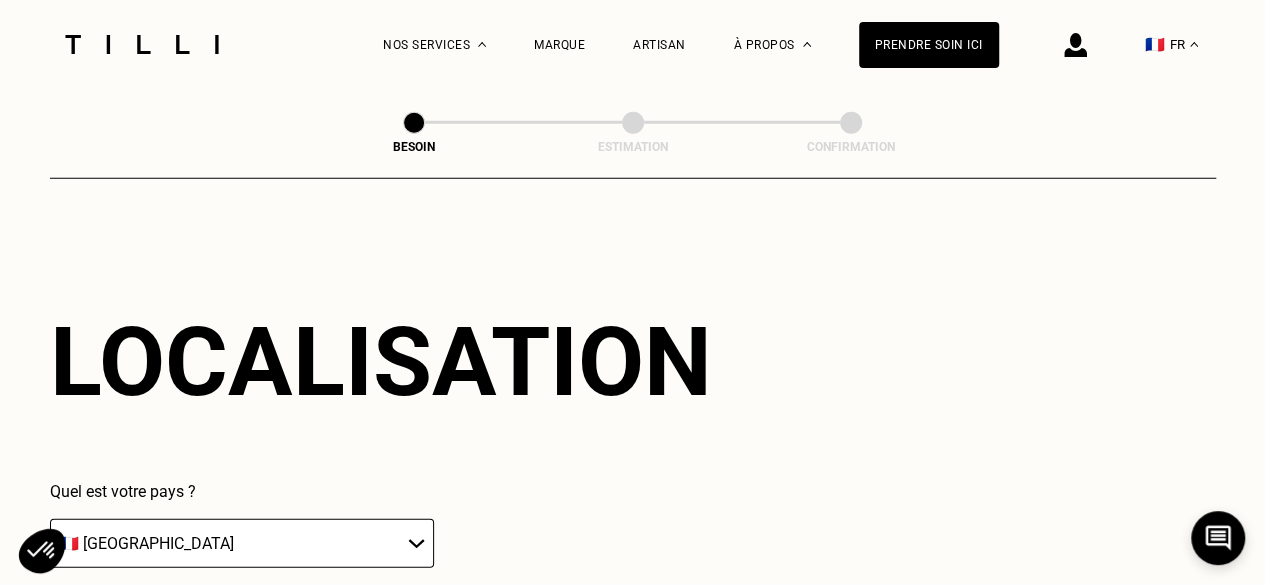 scroll, scrollTop: 2848, scrollLeft: 0, axis: vertical 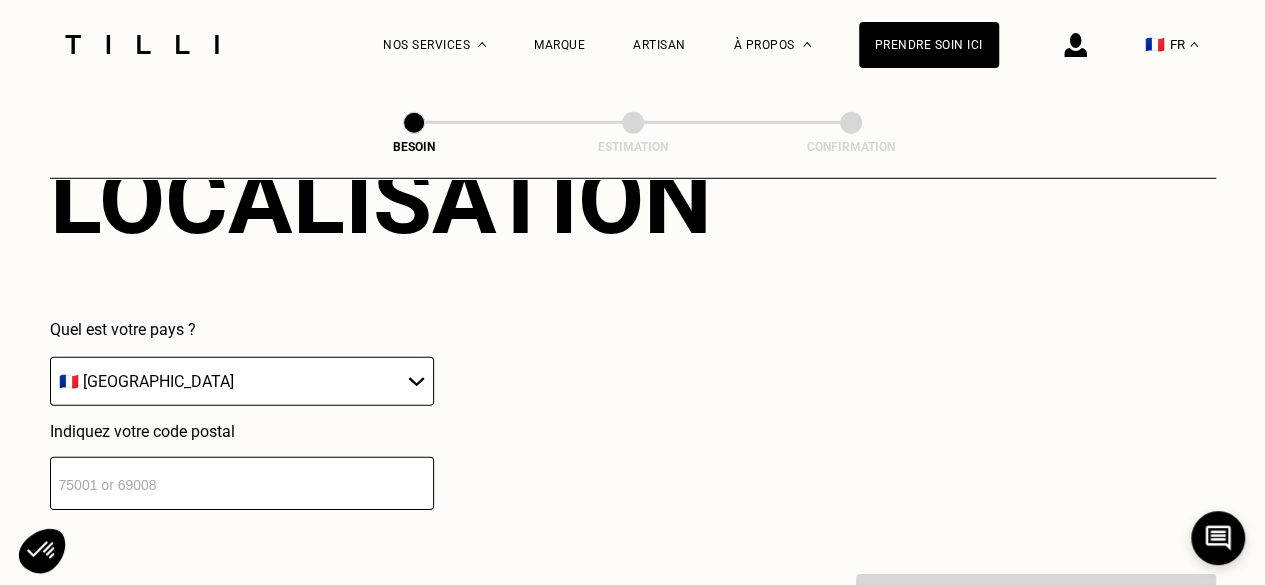 click at bounding box center (242, 483) 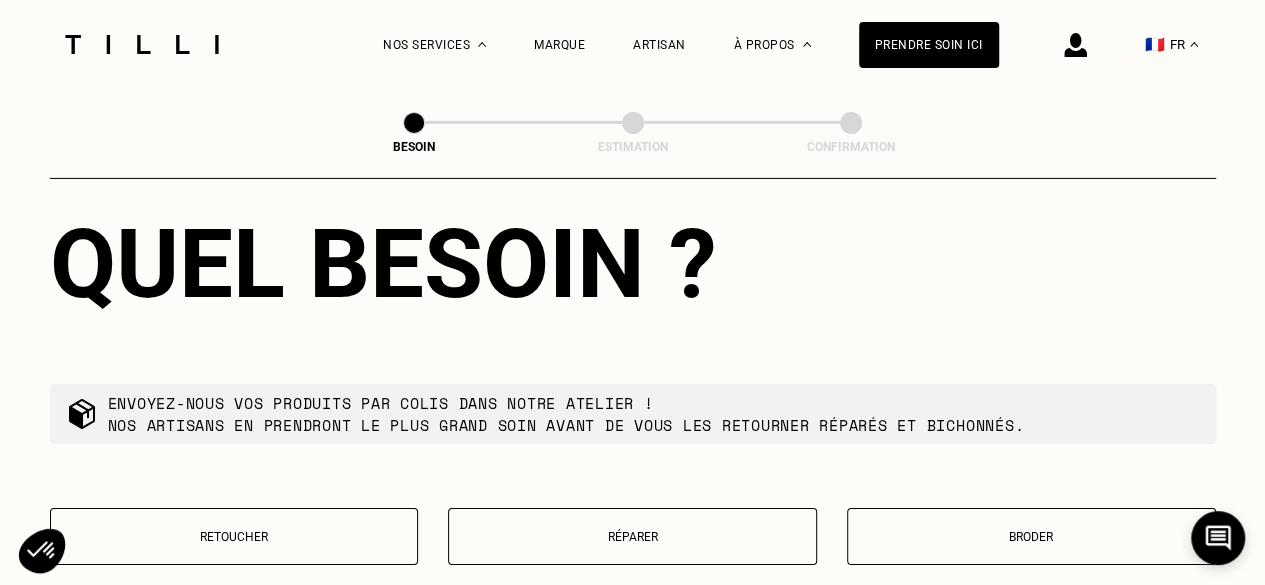 scroll, scrollTop: 3382, scrollLeft: 0, axis: vertical 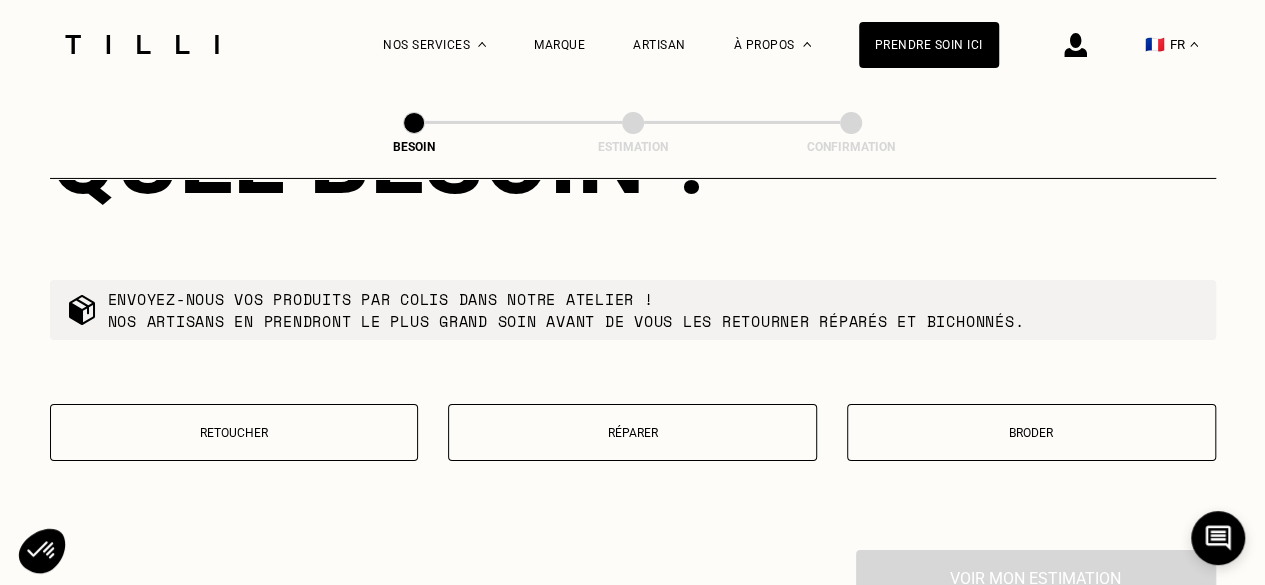 type on "95580" 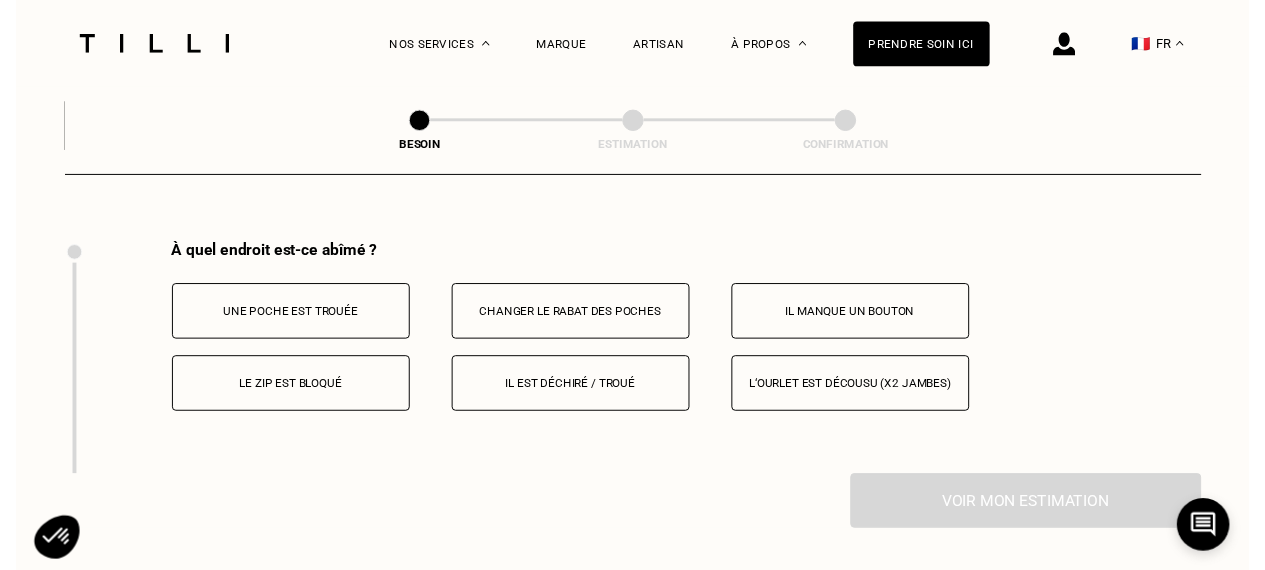 scroll, scrollTop: 3696, scrollLeft: 0, axis: vertical 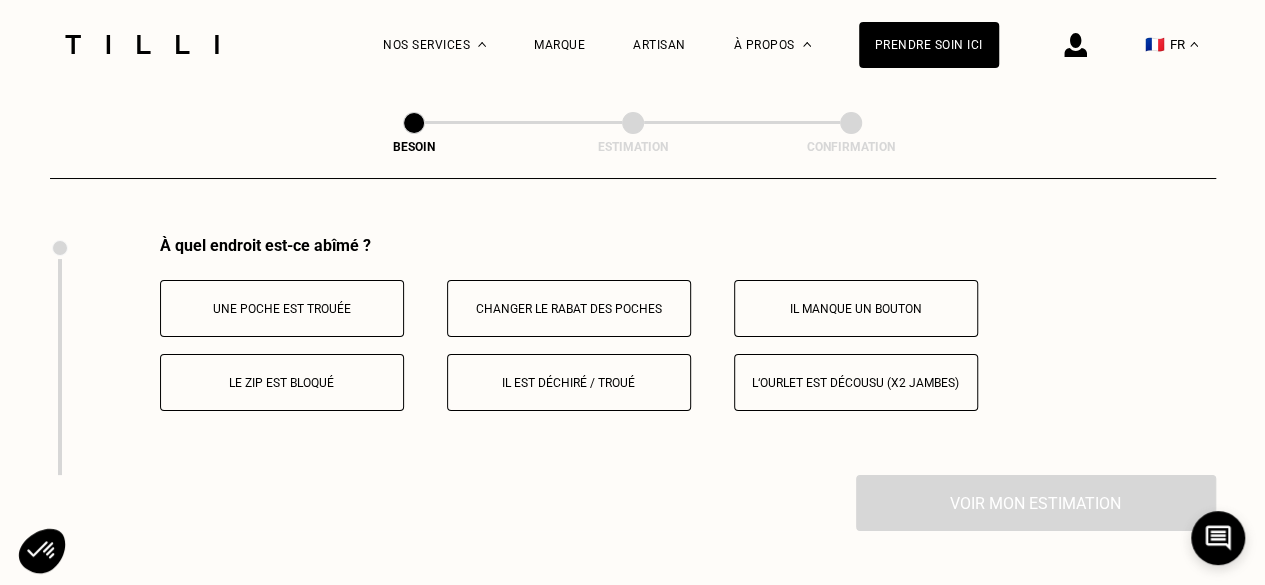 click on "Il est déchiré / troué" at bounding box center (569, 383) 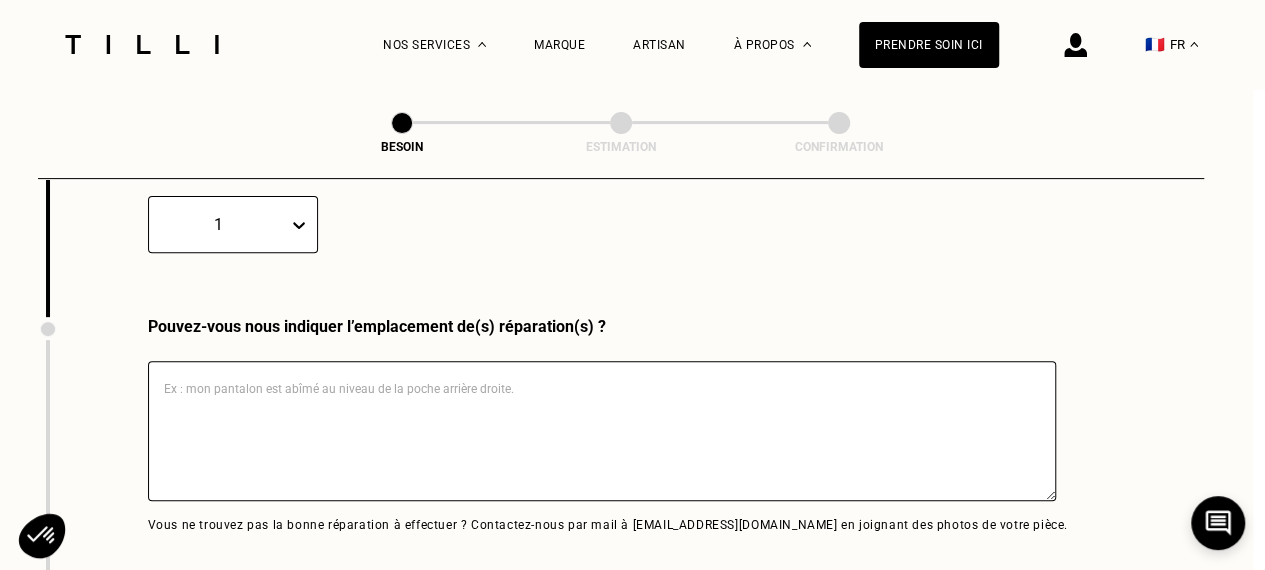 scroll, scrollTop: 4035, scrollLeft: 12, axis: both 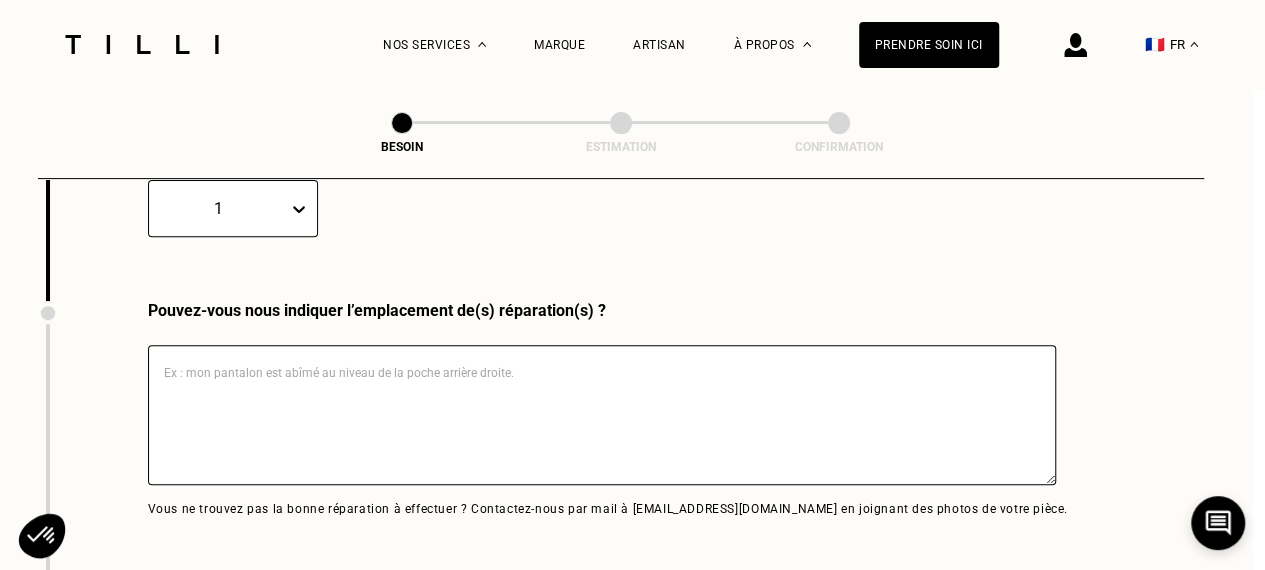 click at bounding box center [602, 415] 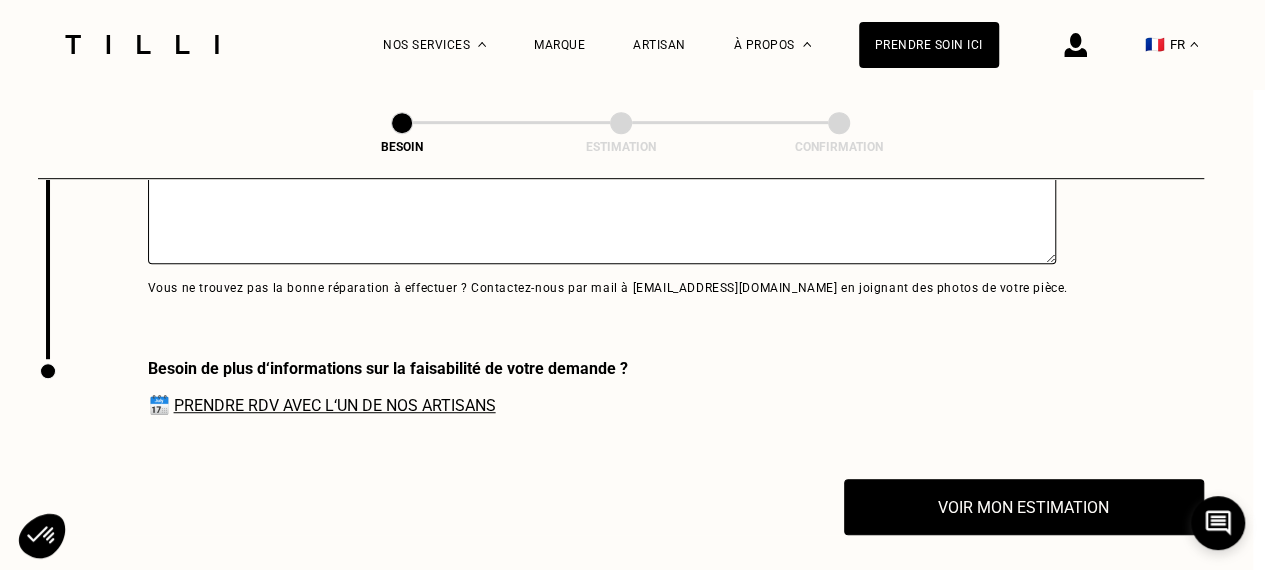 scroll, scrollTop: 4335, scrollLeft: 12, axis: both 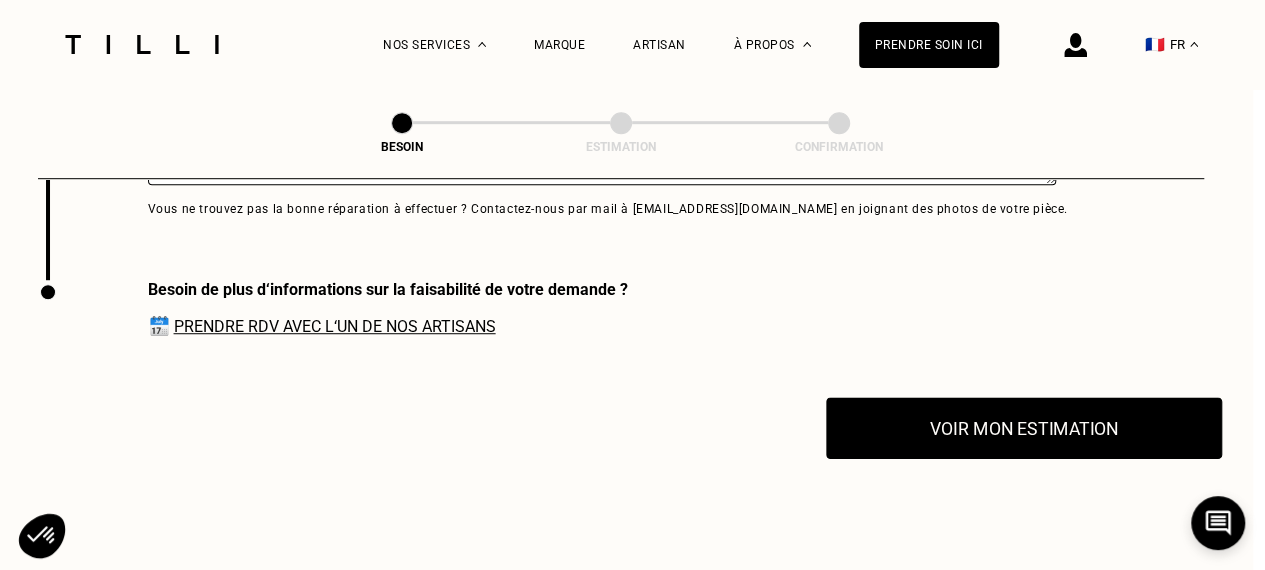 type on "Dans l'entrejambe, par frottement" 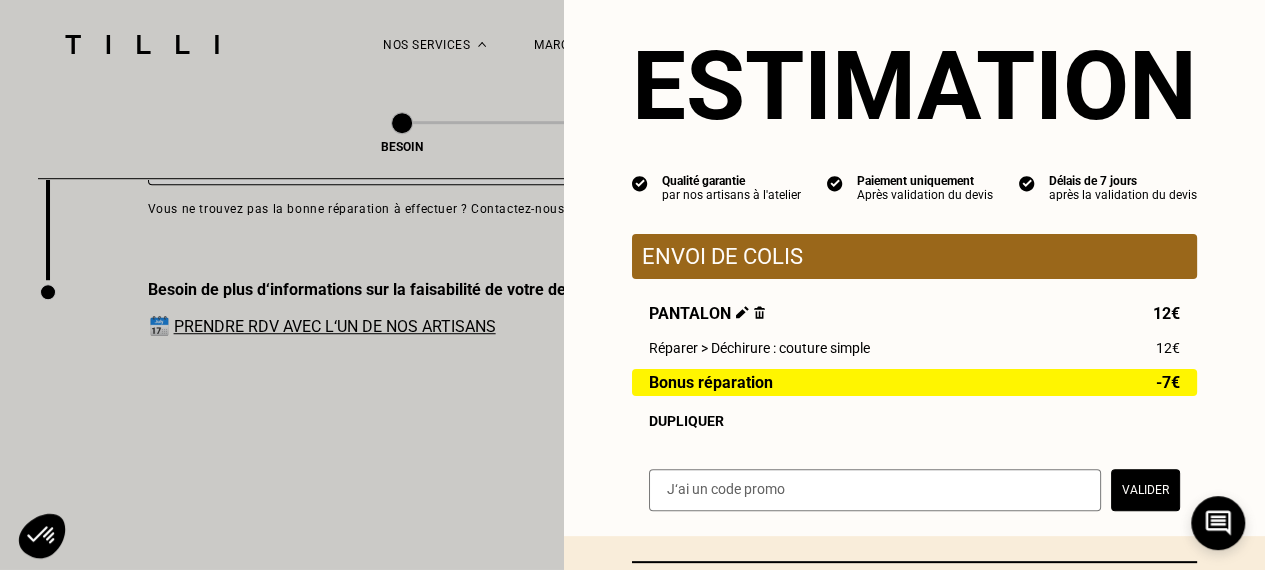 scroll, scrollTop: 0, scrollLeft: 0, axis: both 